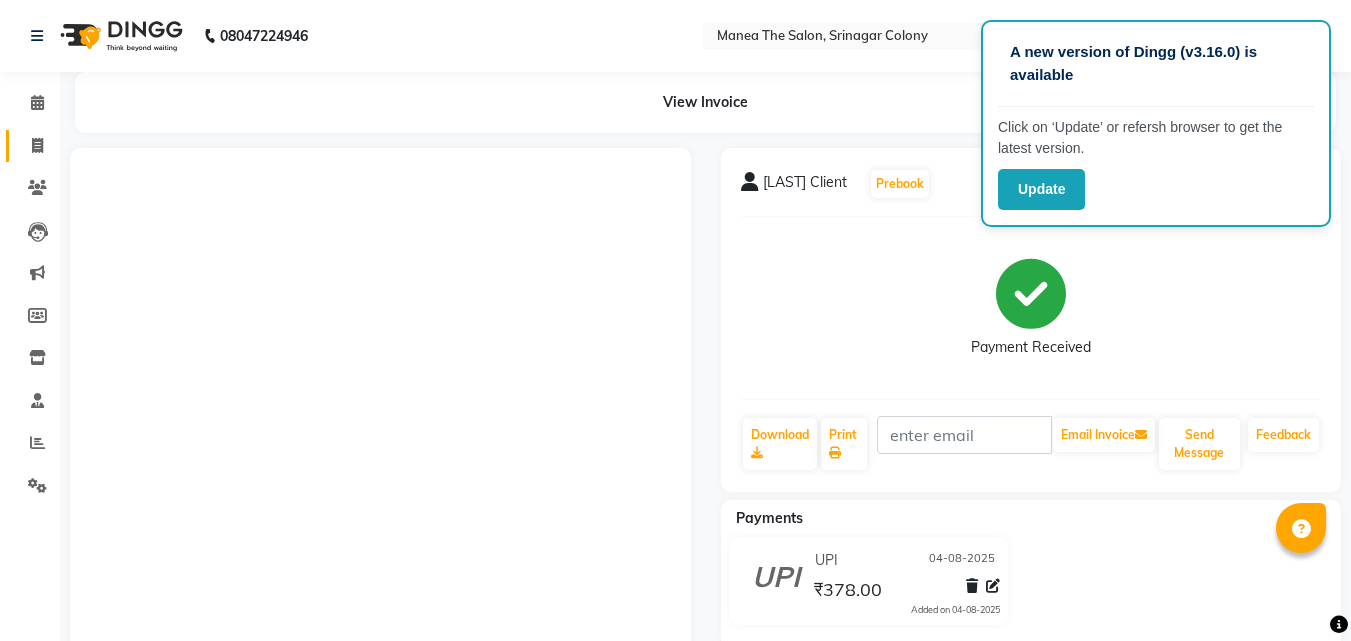 scroll, scrollTop: 0, scrollLeft: 0, axis: both 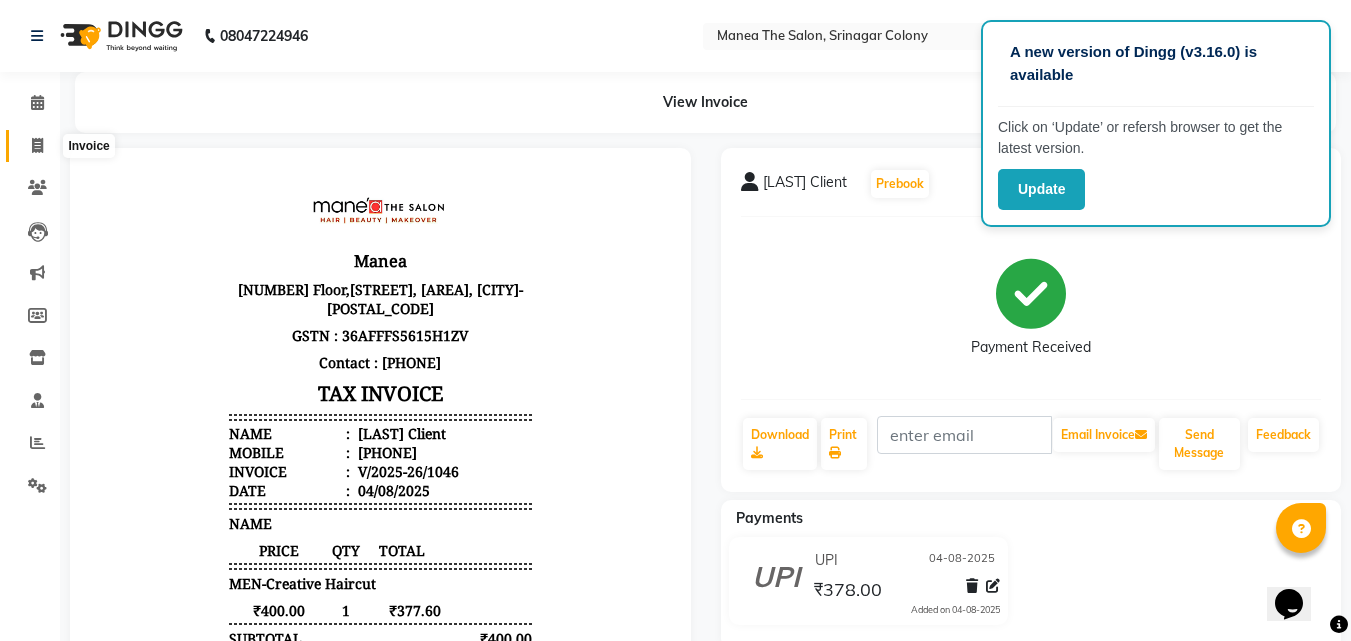 click 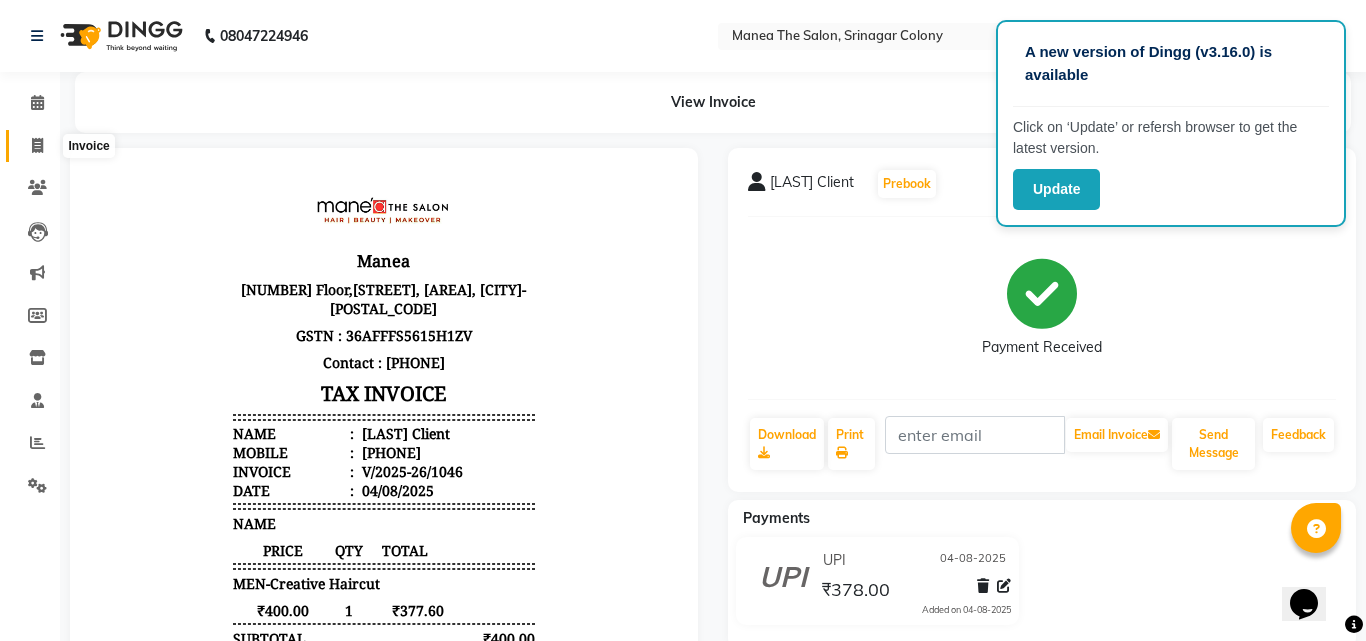 select on "service" 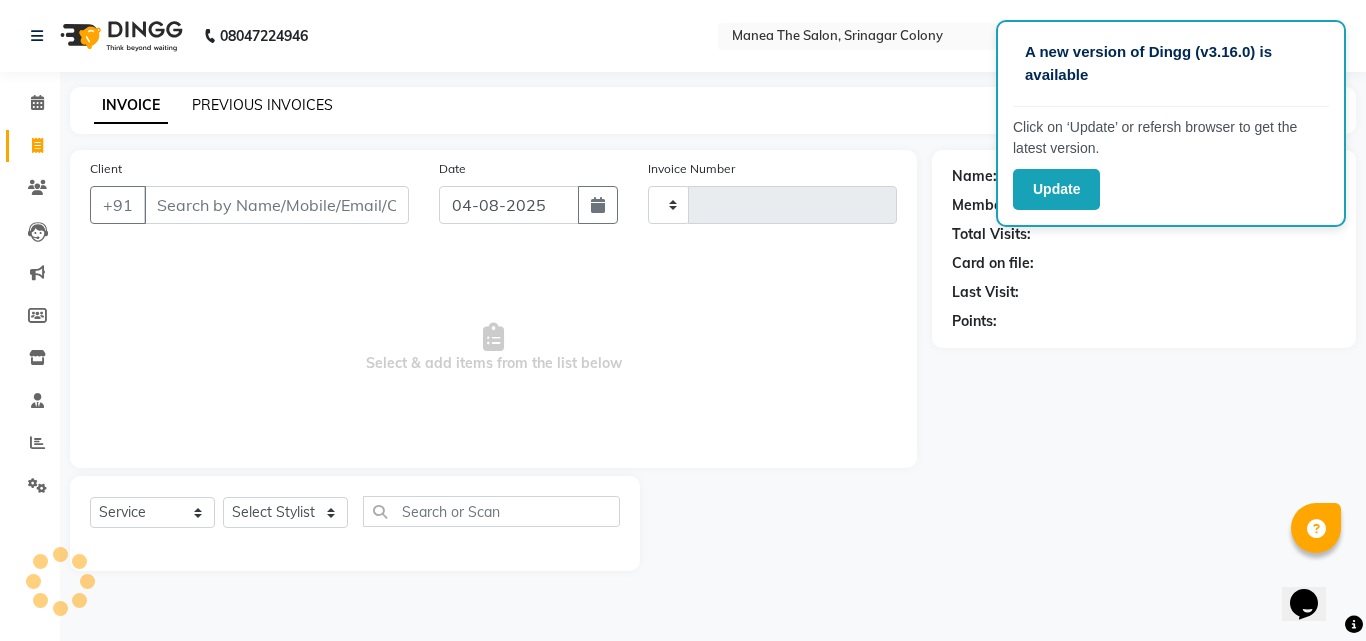 type on "1047" 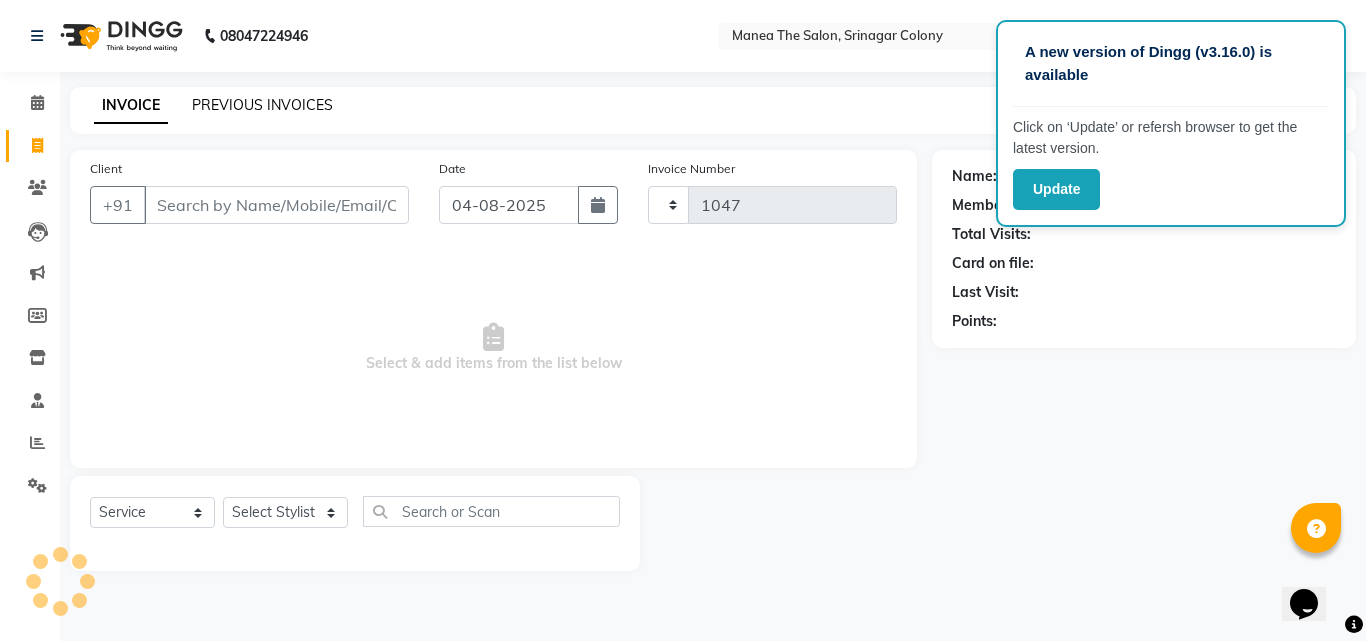 select on "5506" 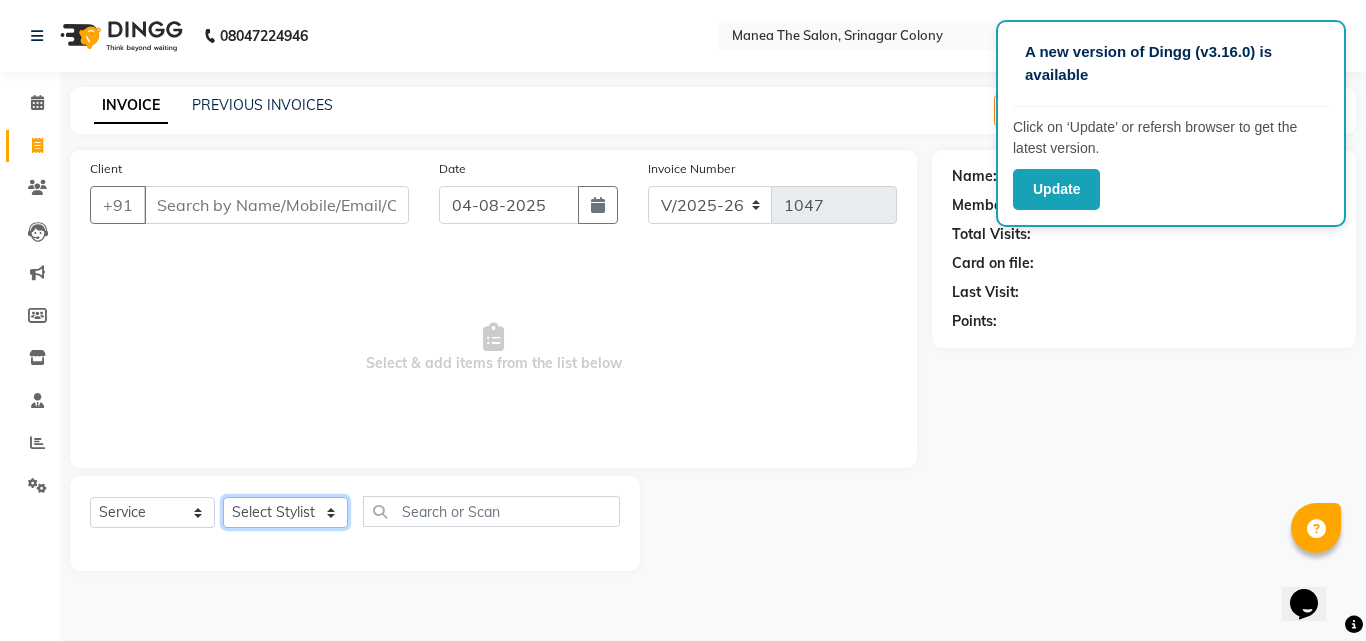 click on "Select Stylist [LAST] [LAST] [LAST] [LAST] [LAST] [LAST] [LAST] [LAST] [LAST] [LAST] [LAST]" 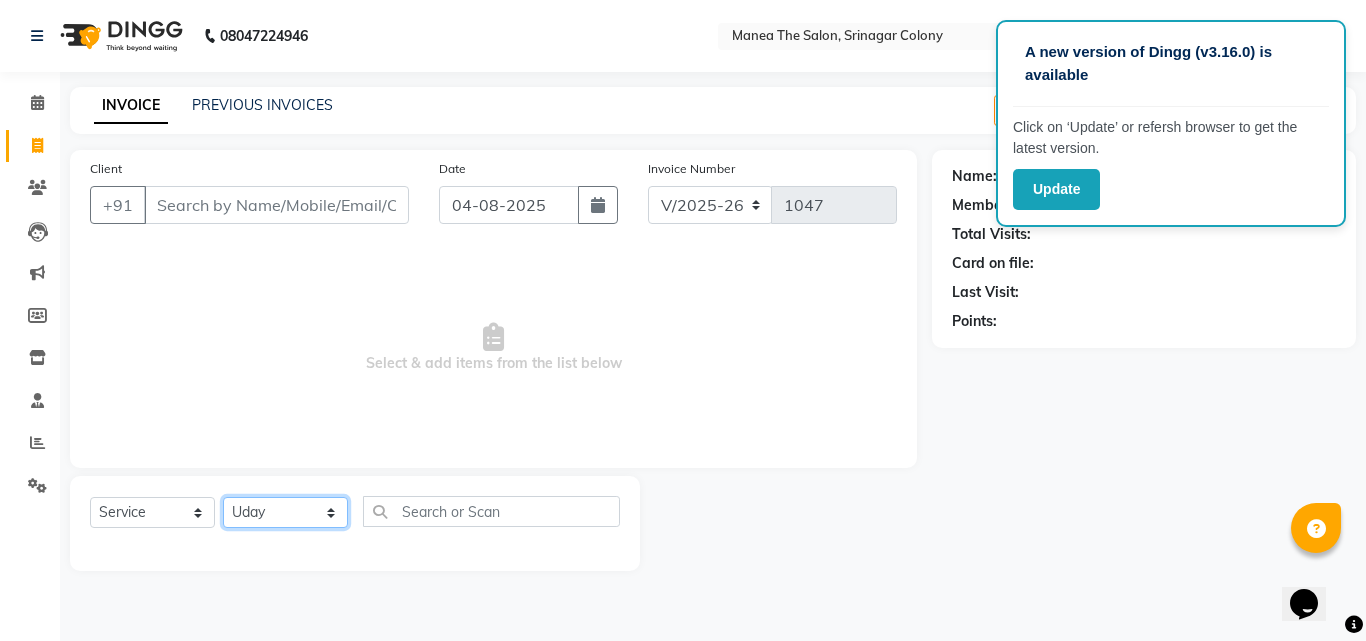 click on "Select Stylist [LAST] [LAST] [LAST] [LAST] [LAST] [LAST] [LAST] [LAST] [LAST] [LAST] [LAST]" 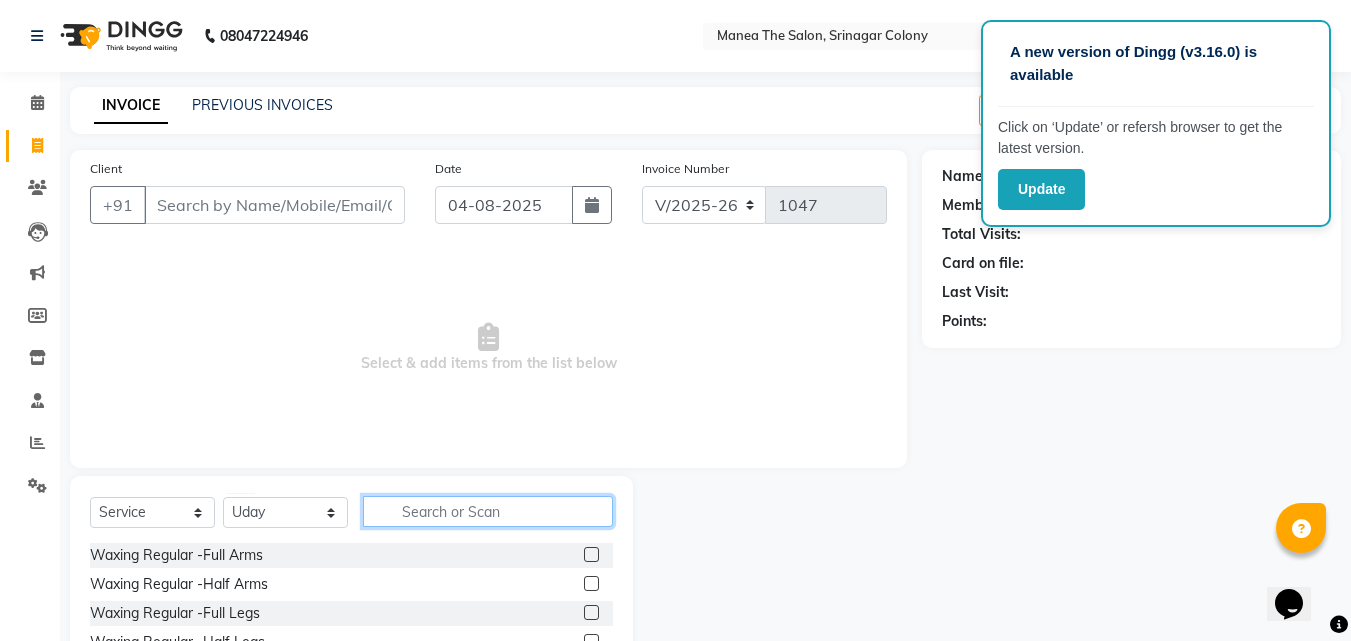 click 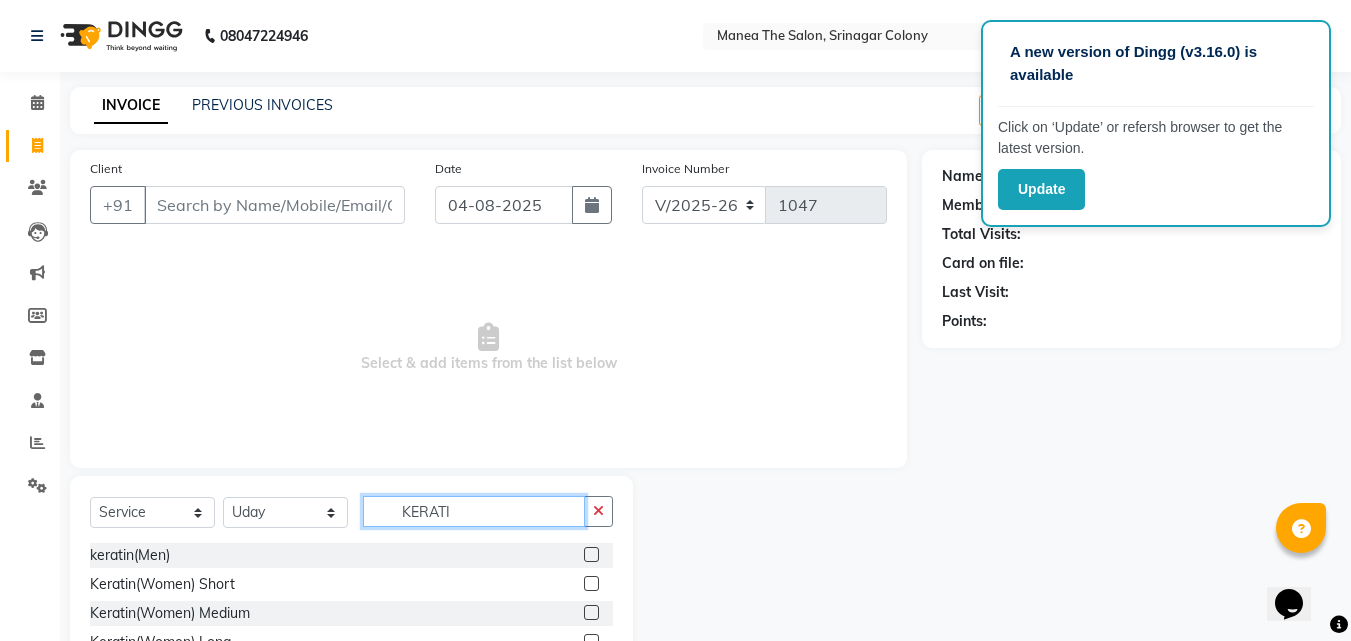 scroll, scrollTop: 76, scrollLeft: 0, axis: vertical 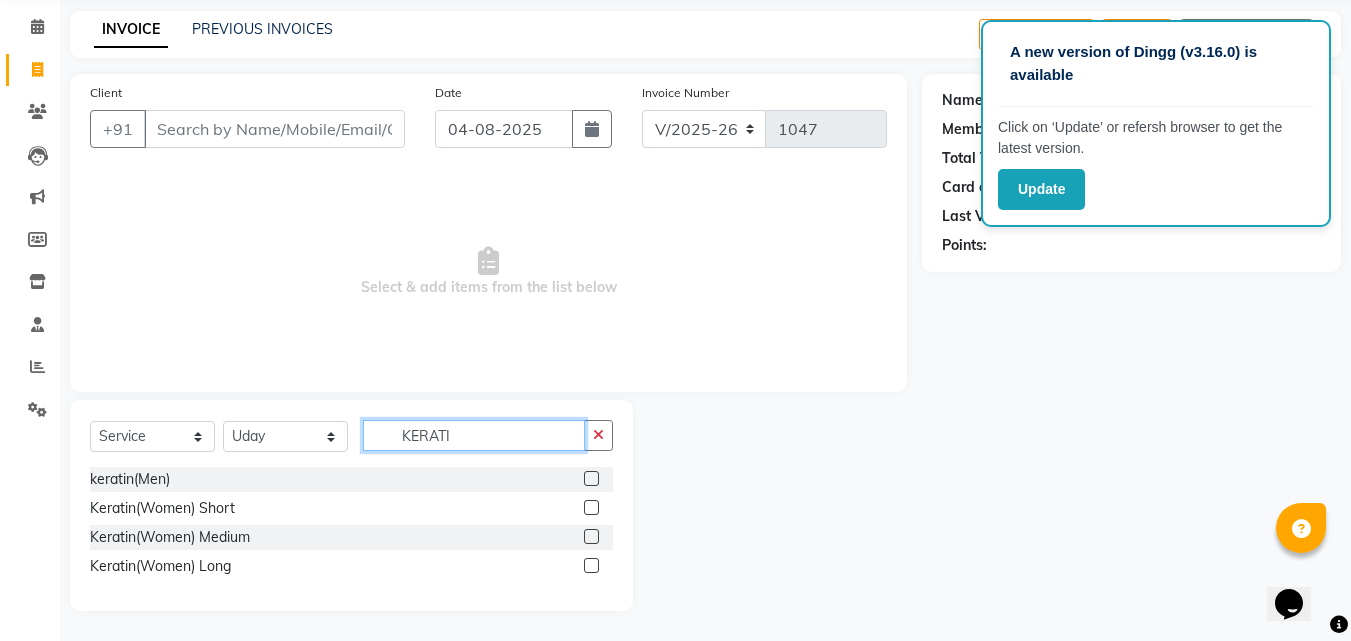 type on "KERATI" 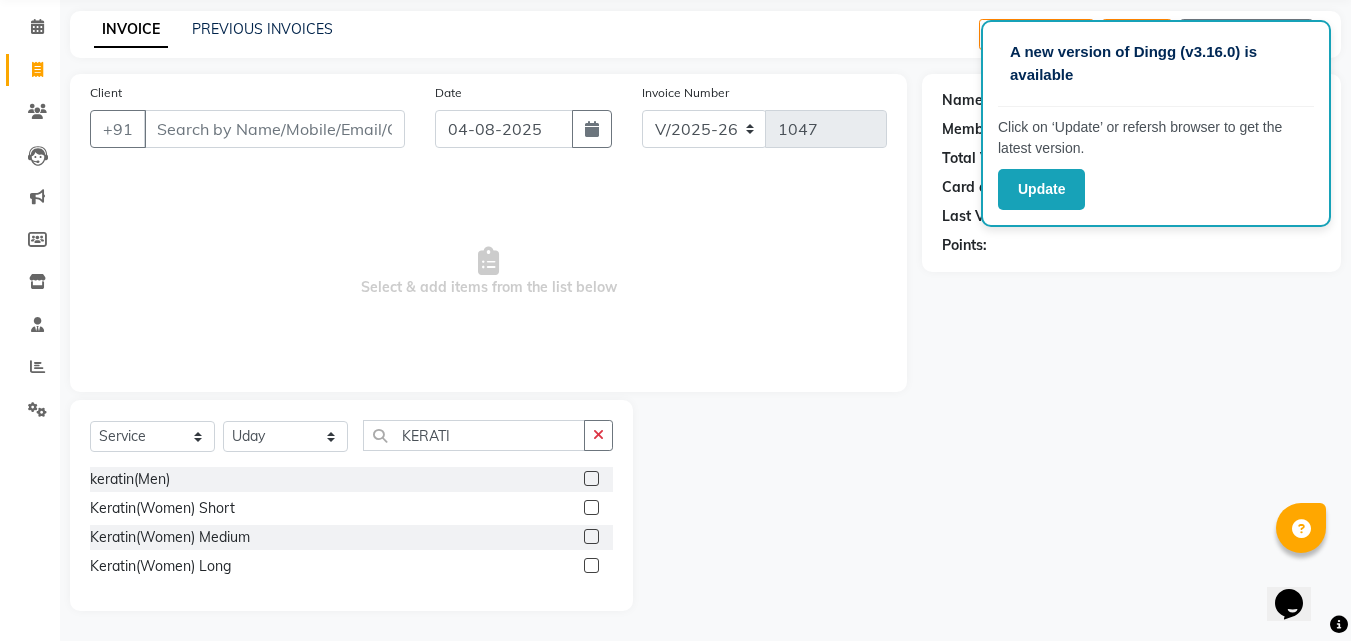 click 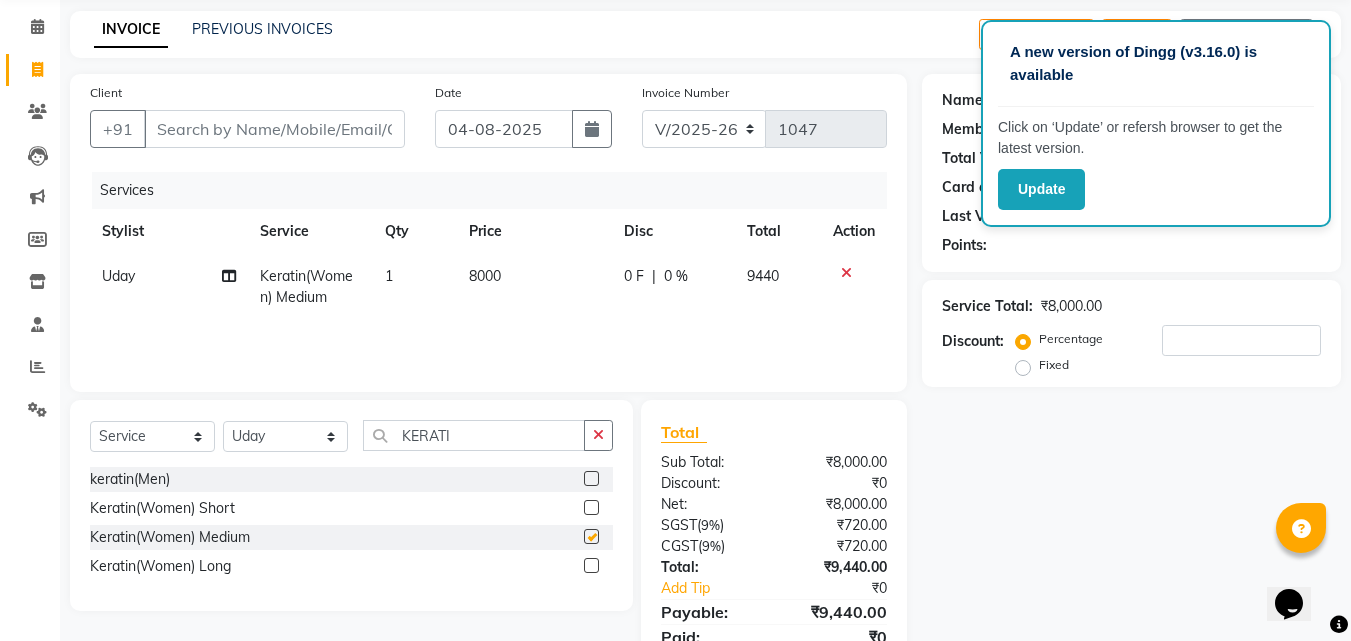 checkbox on "false" 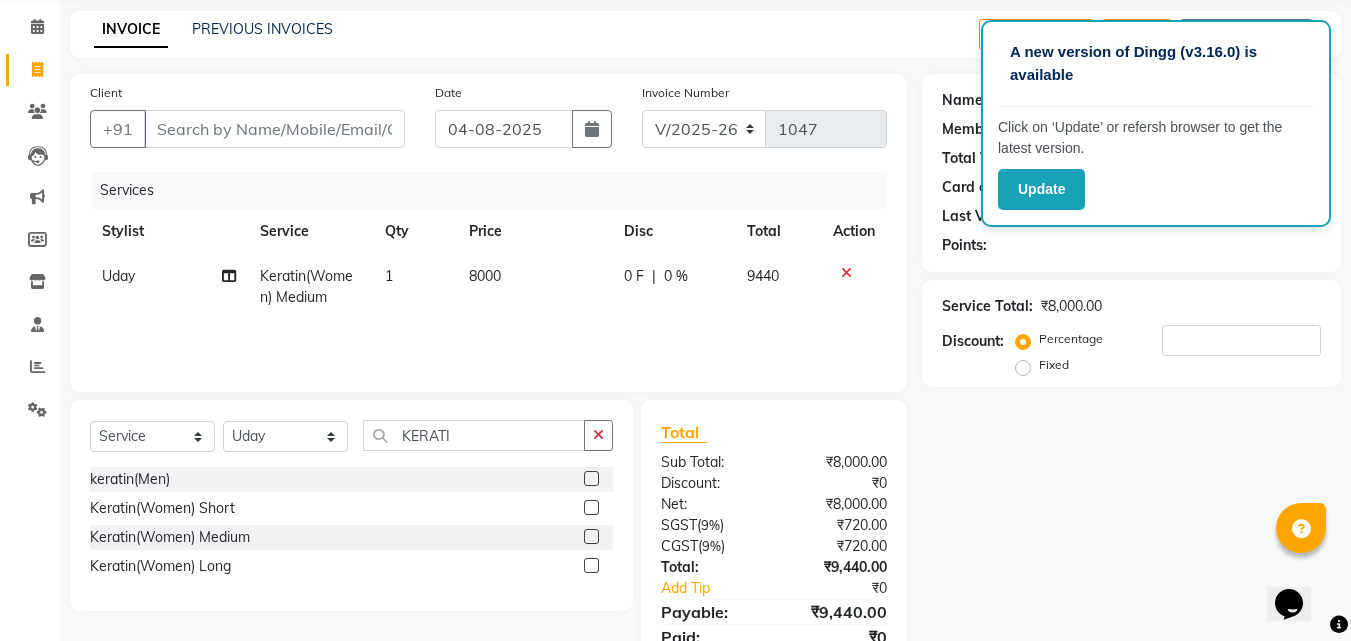click on "Name: Membership: Total Visits: Card on file: Last Visit:  Points:  Service Total:  ₹8,000.00  Discount:  Percentage   Fixed" 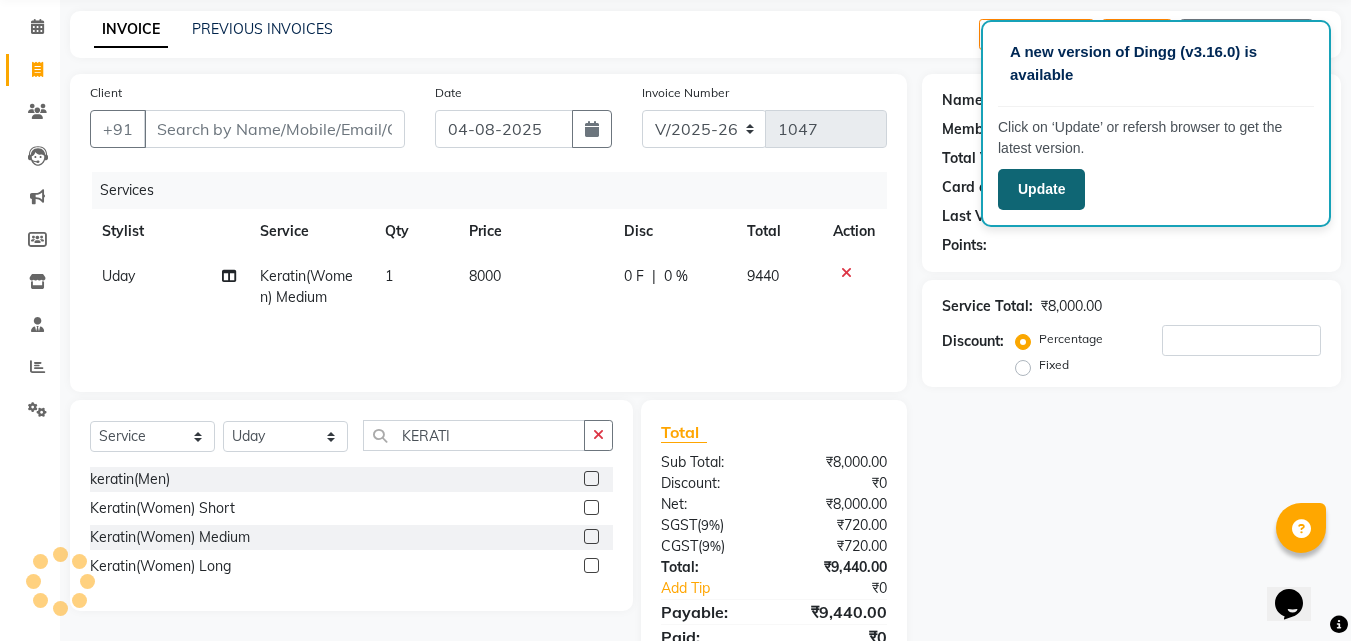 click on "Update" 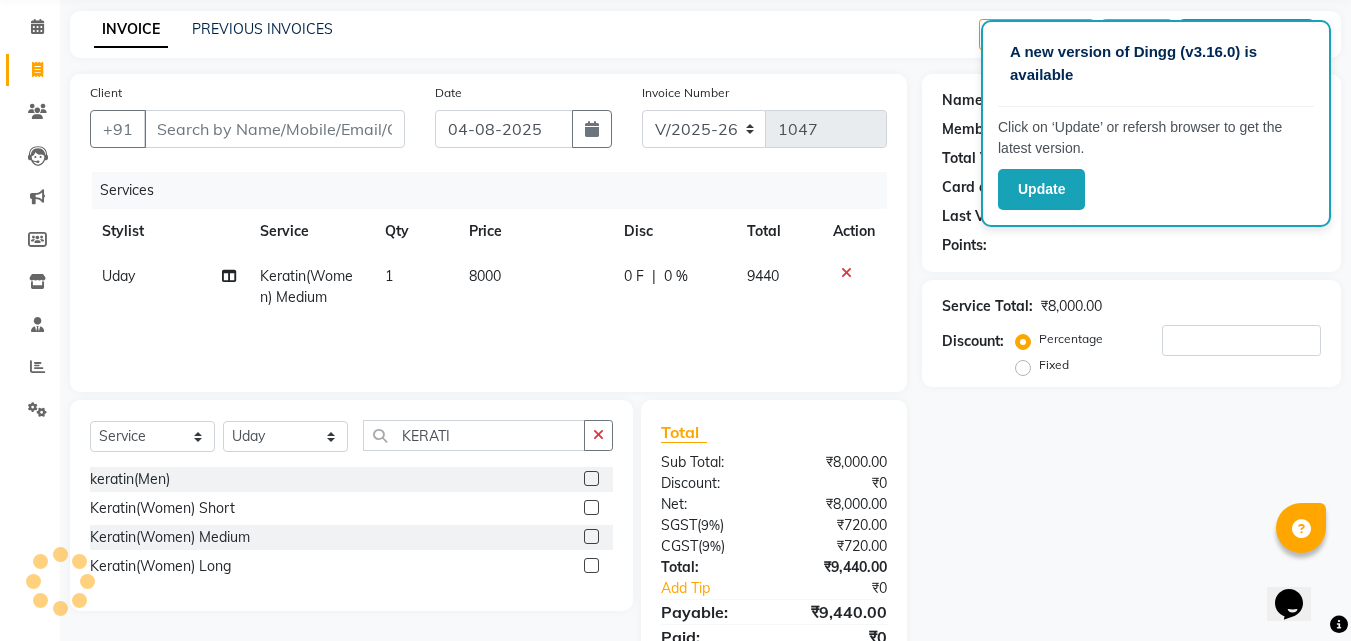 click on "8000" 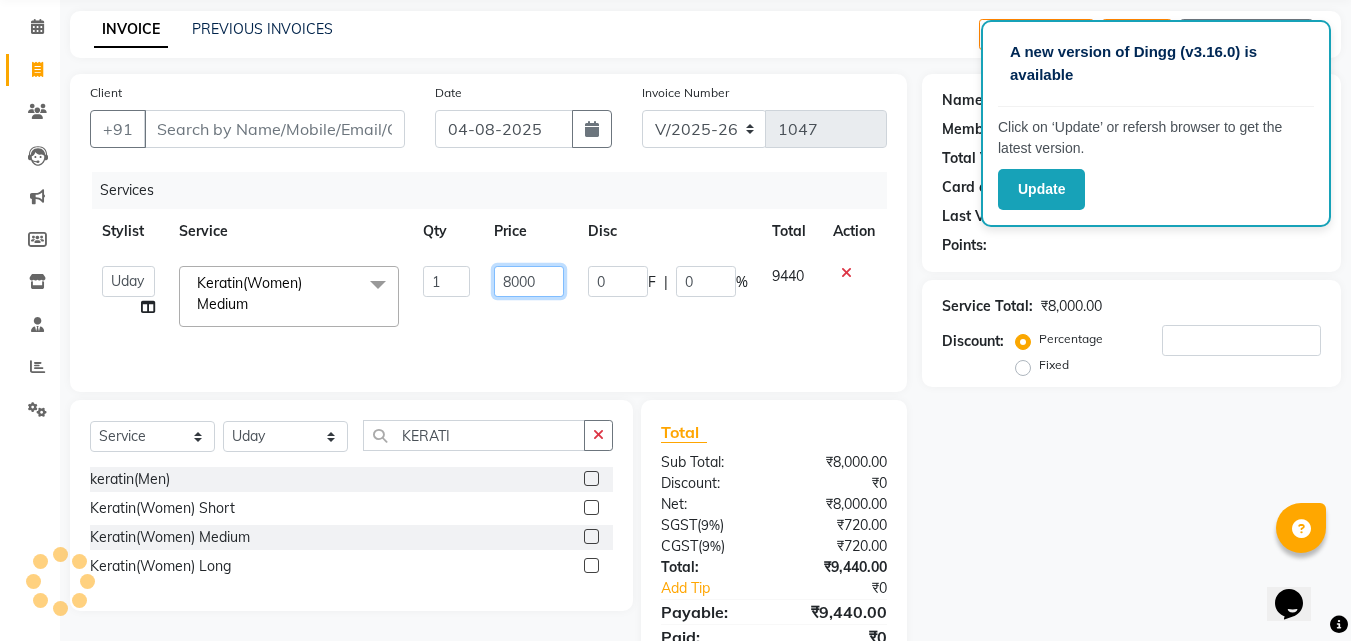 click on "8000" 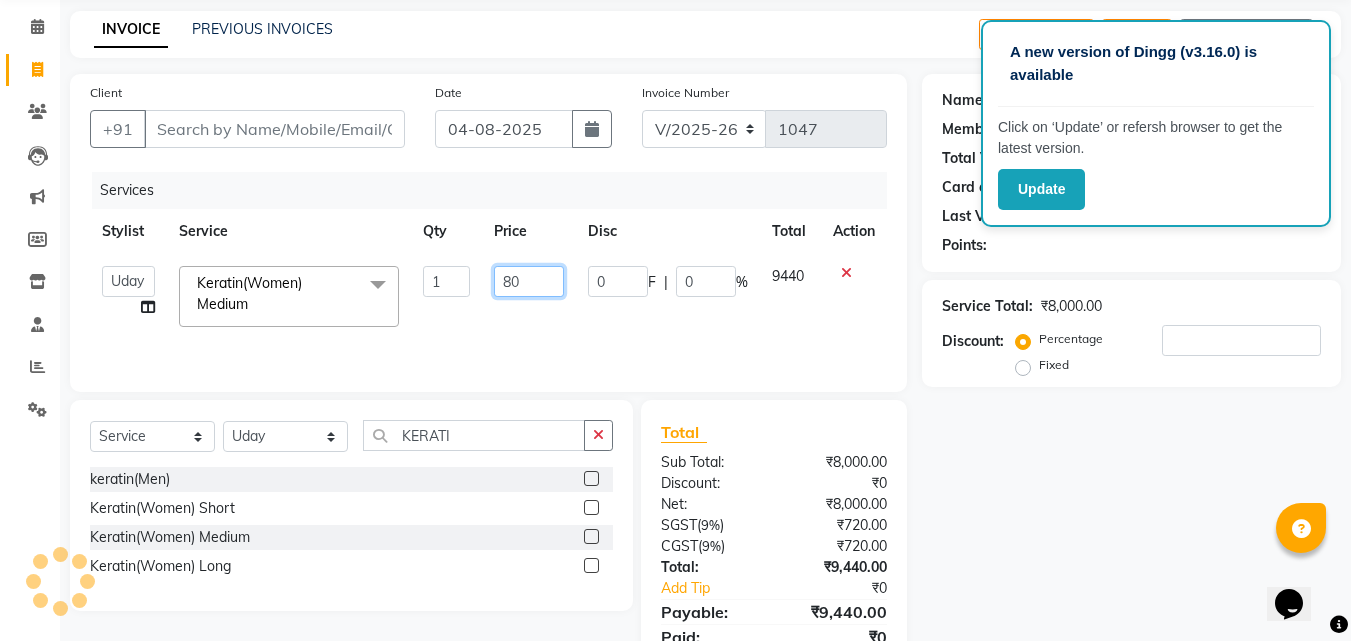 type on "8" 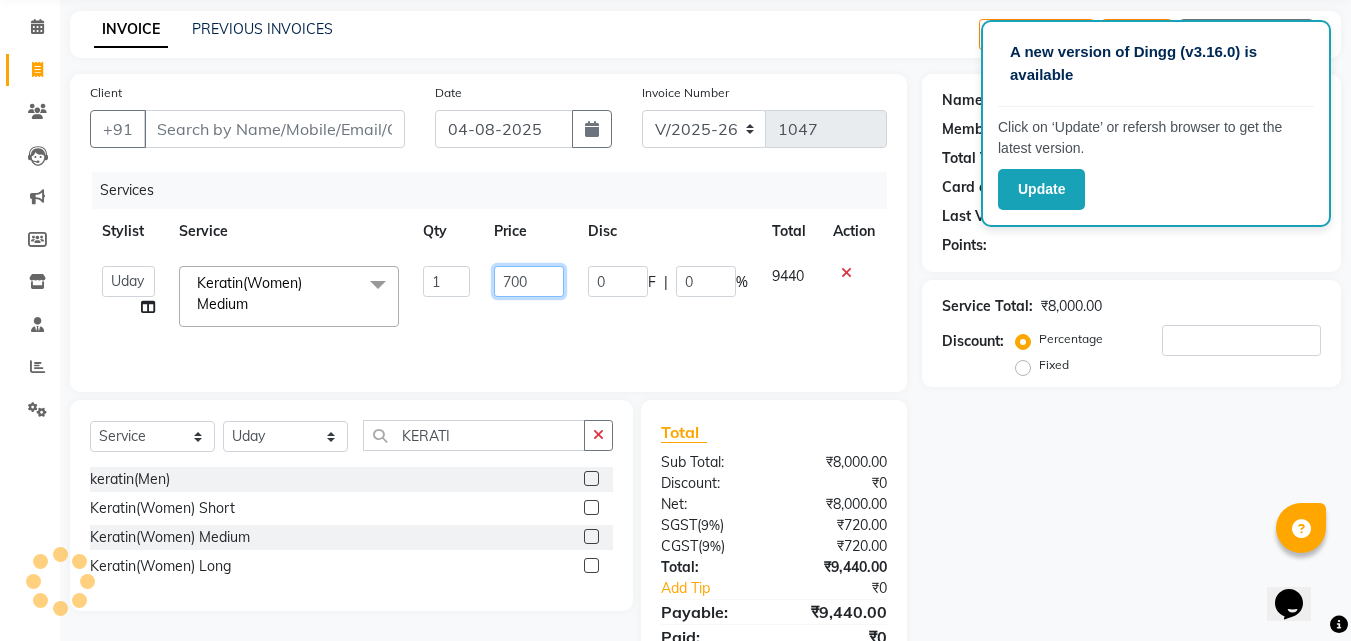 type on "7000" 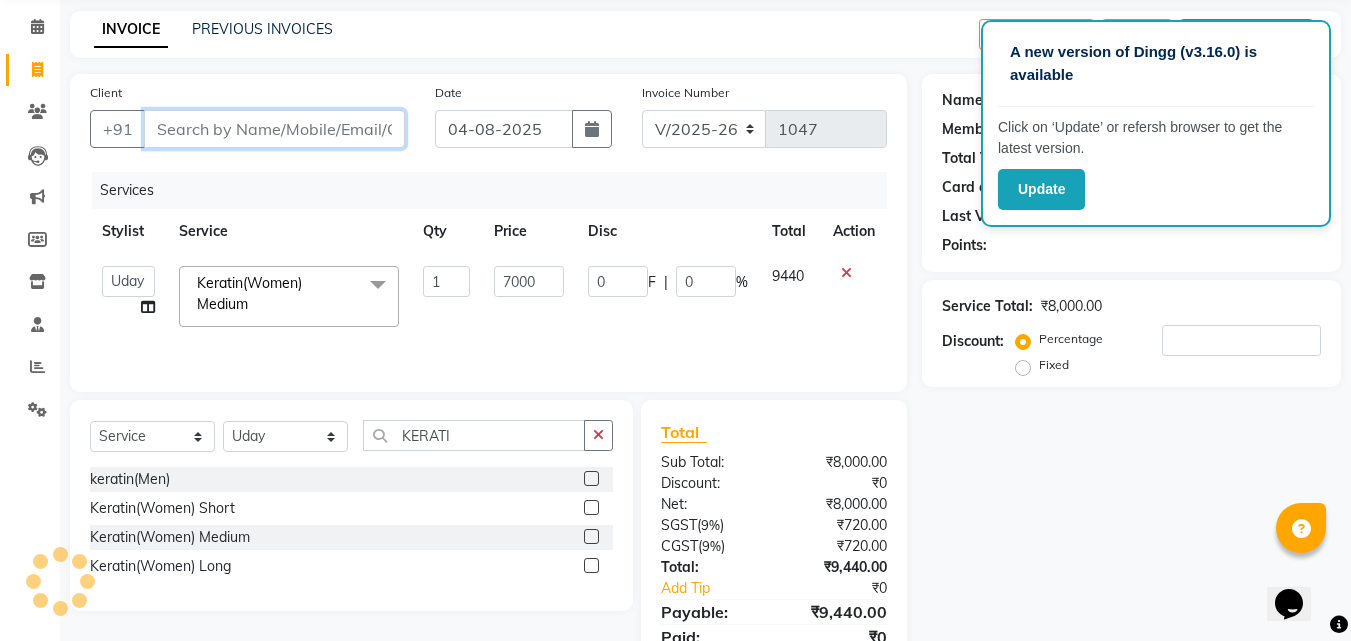 click on "Client" at bounding box center [274, 129] 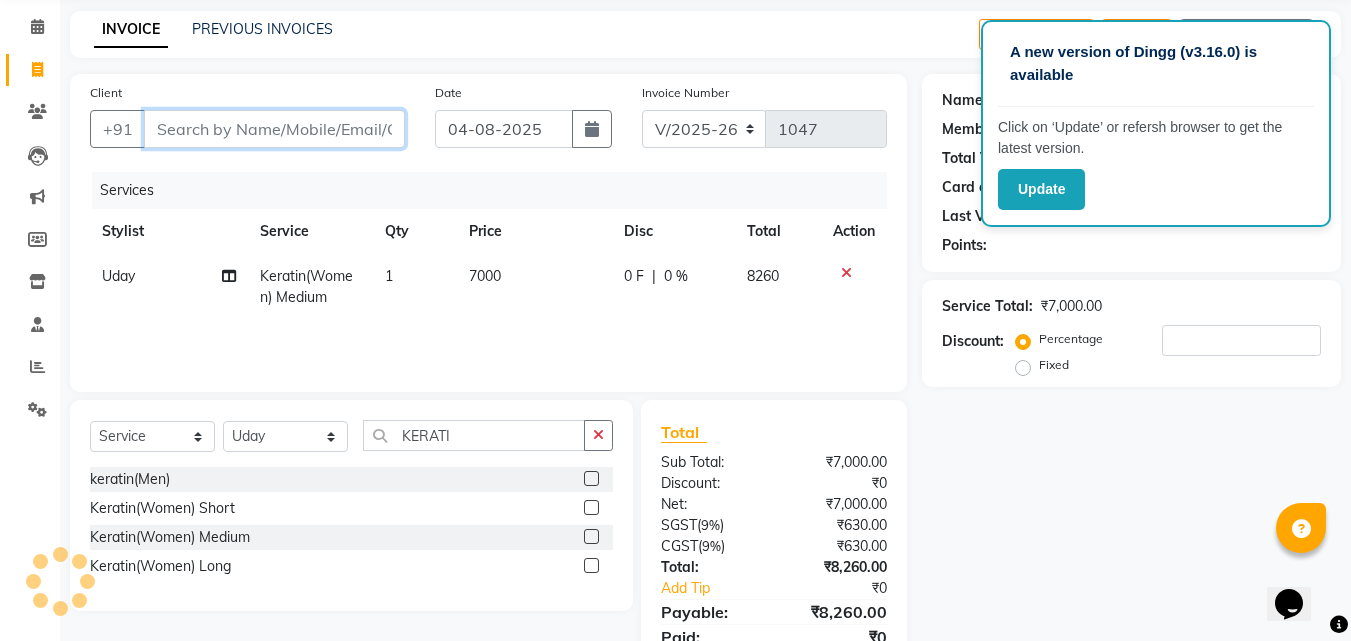 type on "9" 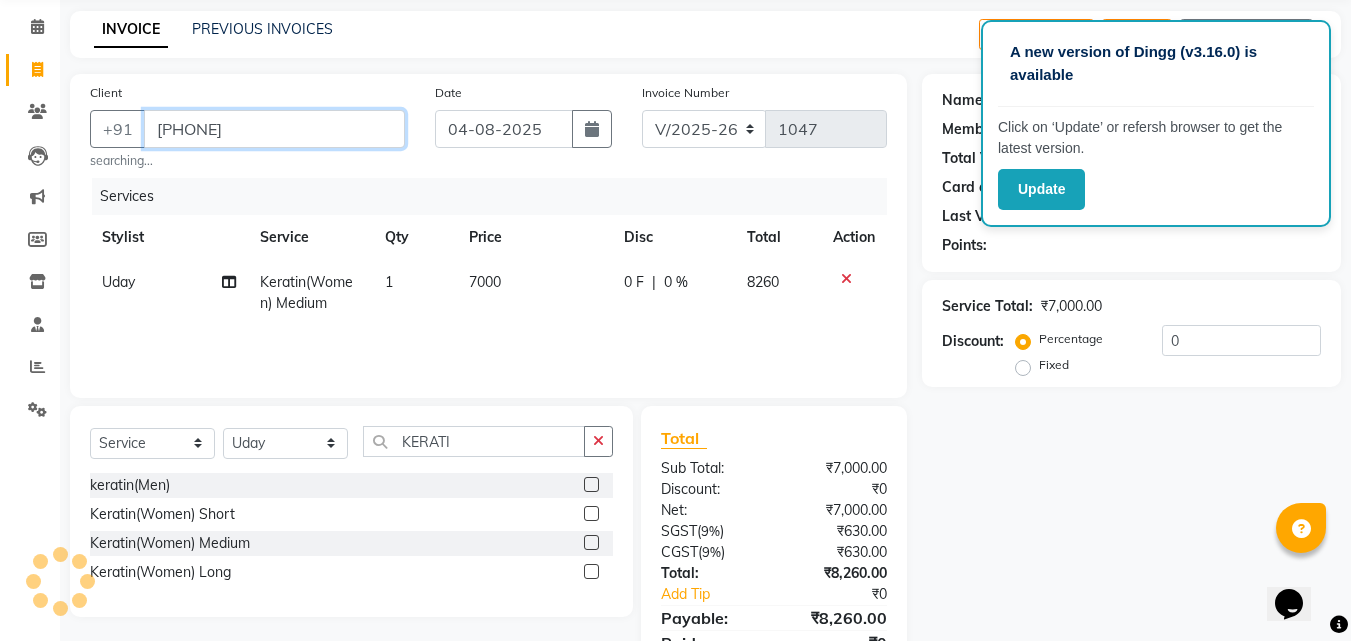 type on "[PHONE]" 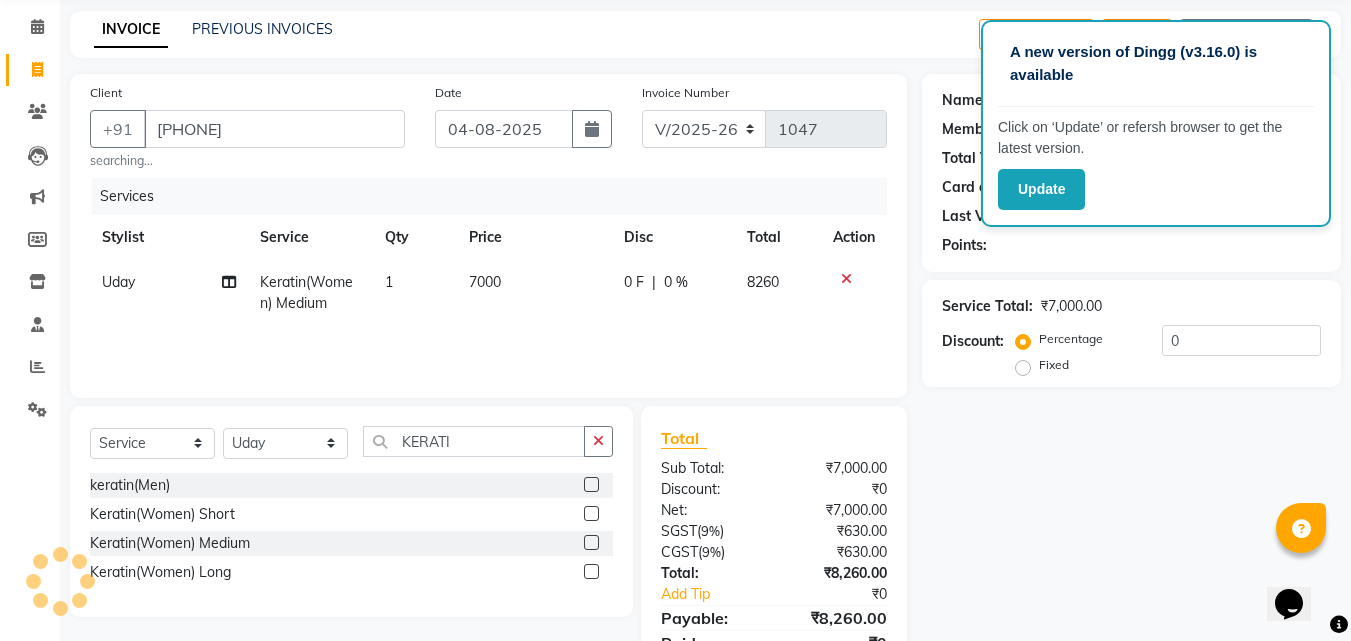 click on "Name: Membership: Total Visits: Card on file: Last Visit:  Points:  Service Total:  ₹7,000.00  Discount:  Percentage   Fixed  0" 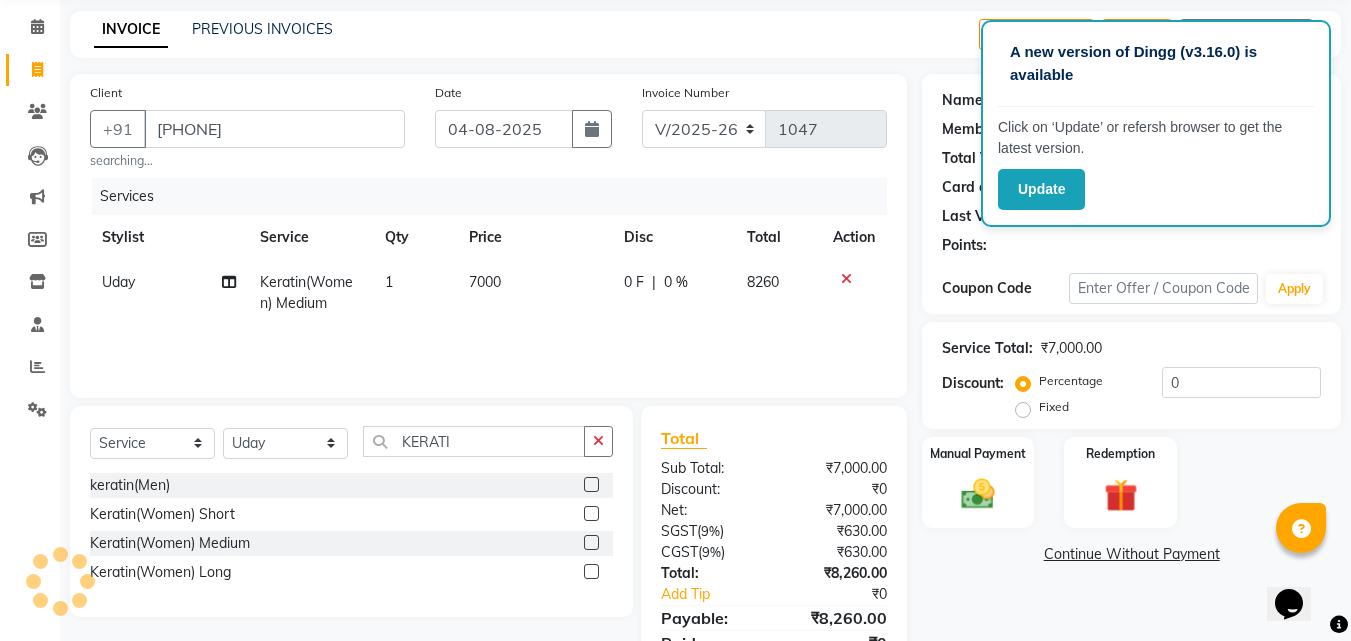 select on "1: Object" 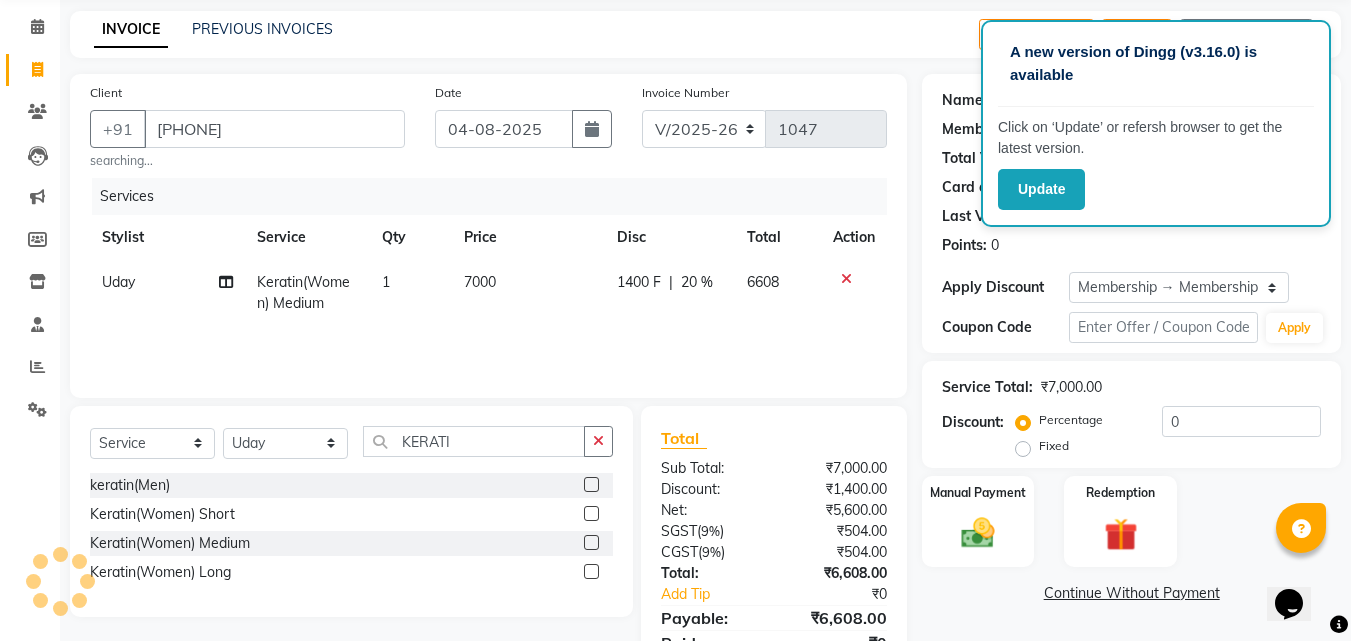 type on "20" 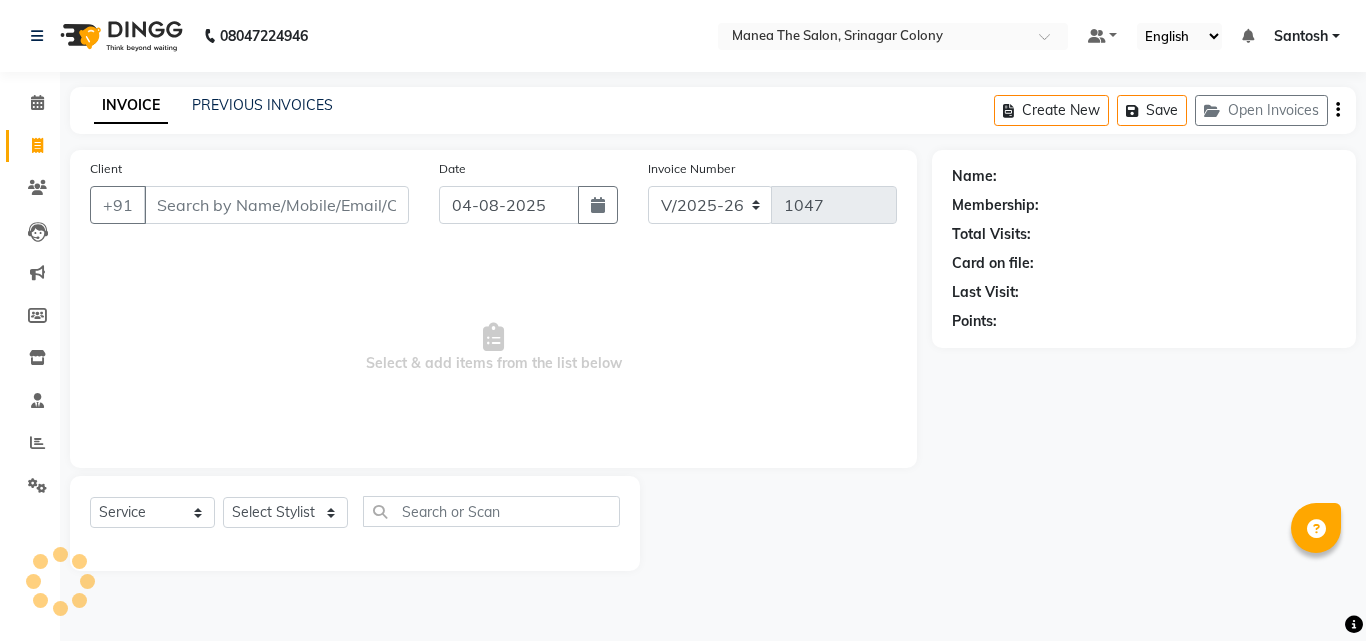 select on "5506" 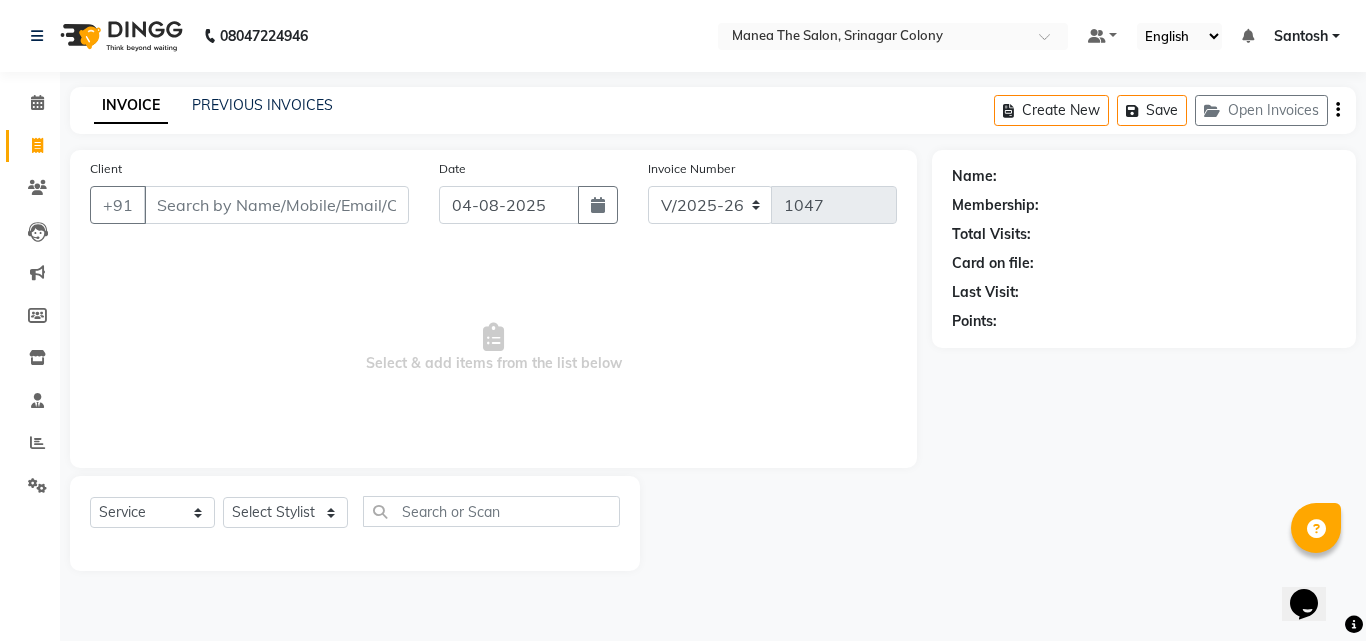 scroll, scrollTop: 0, scrollLeft: 0, axis: both 